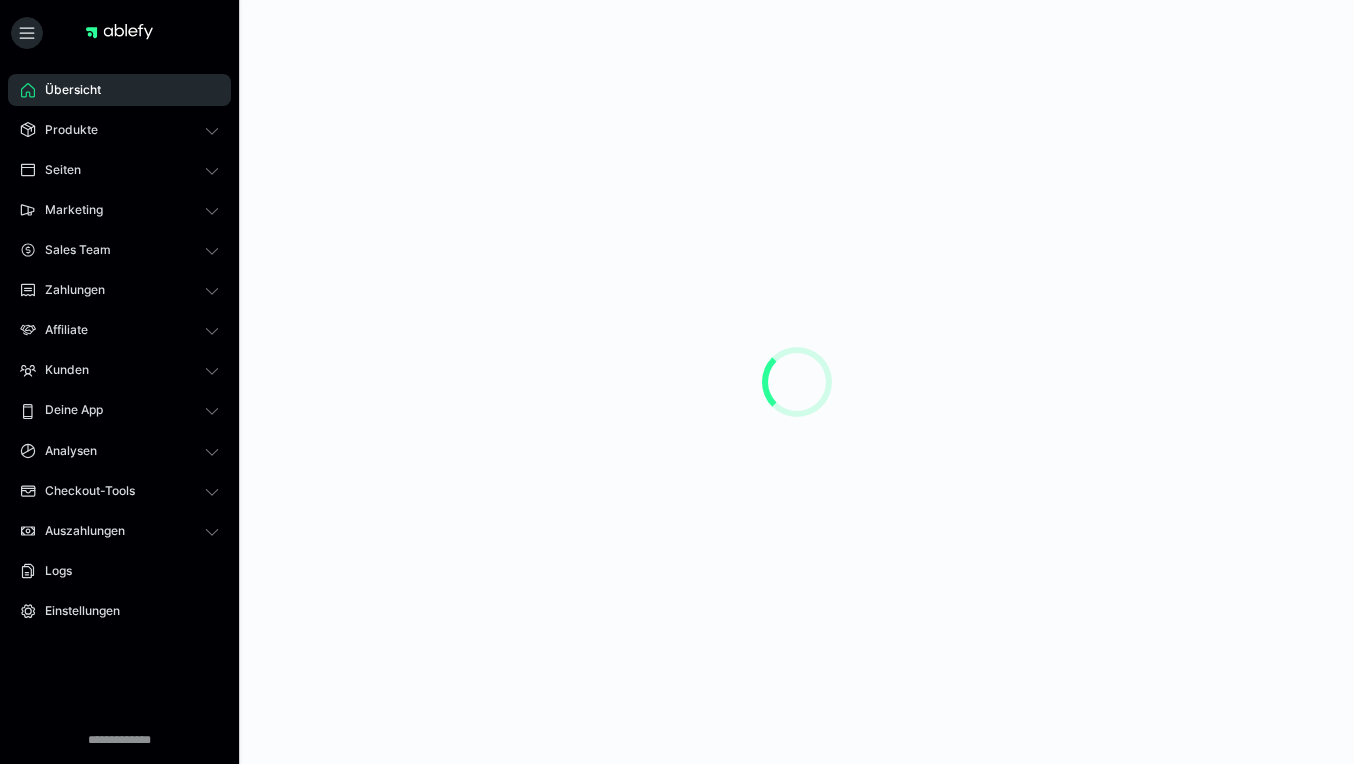 scroll, scrollTop: 0, scrollLeft: 0, axis: both 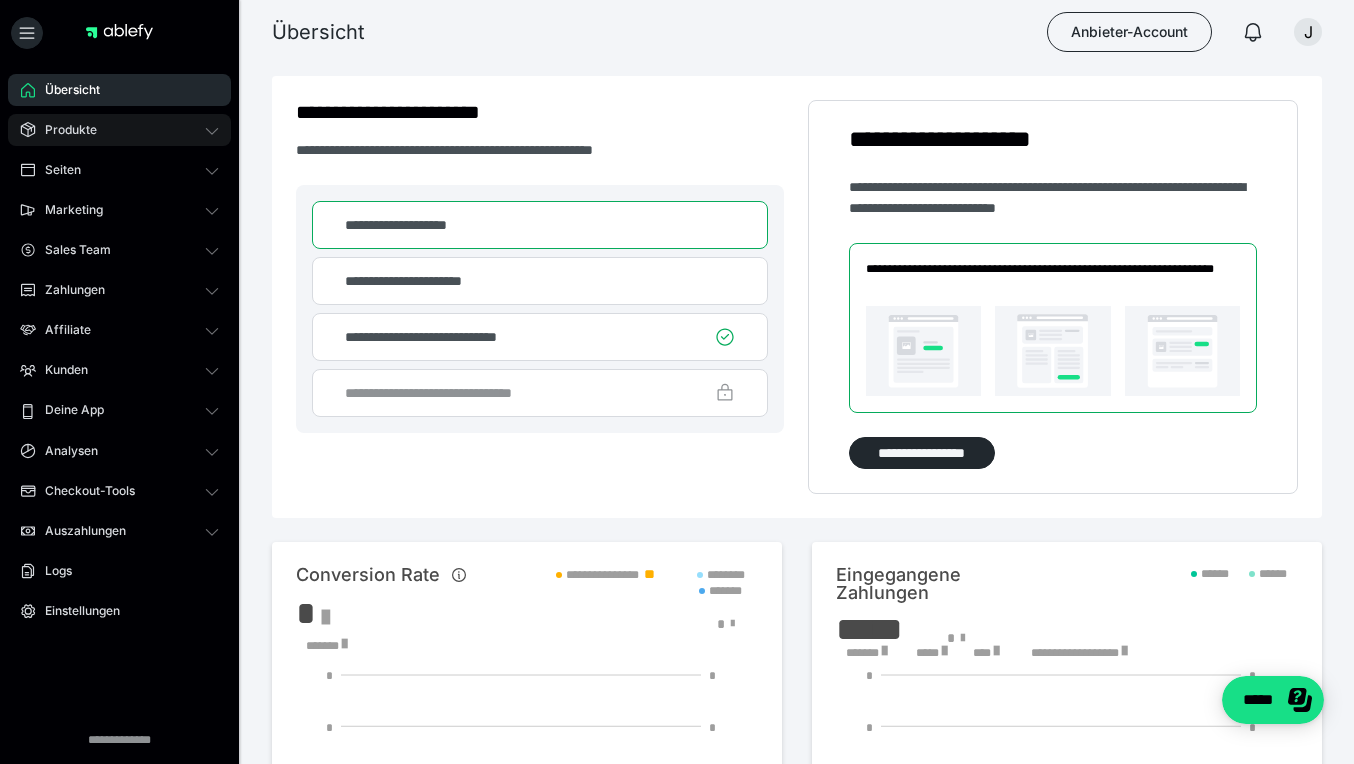 click on "Produkte" at bounding box center (119, 130) 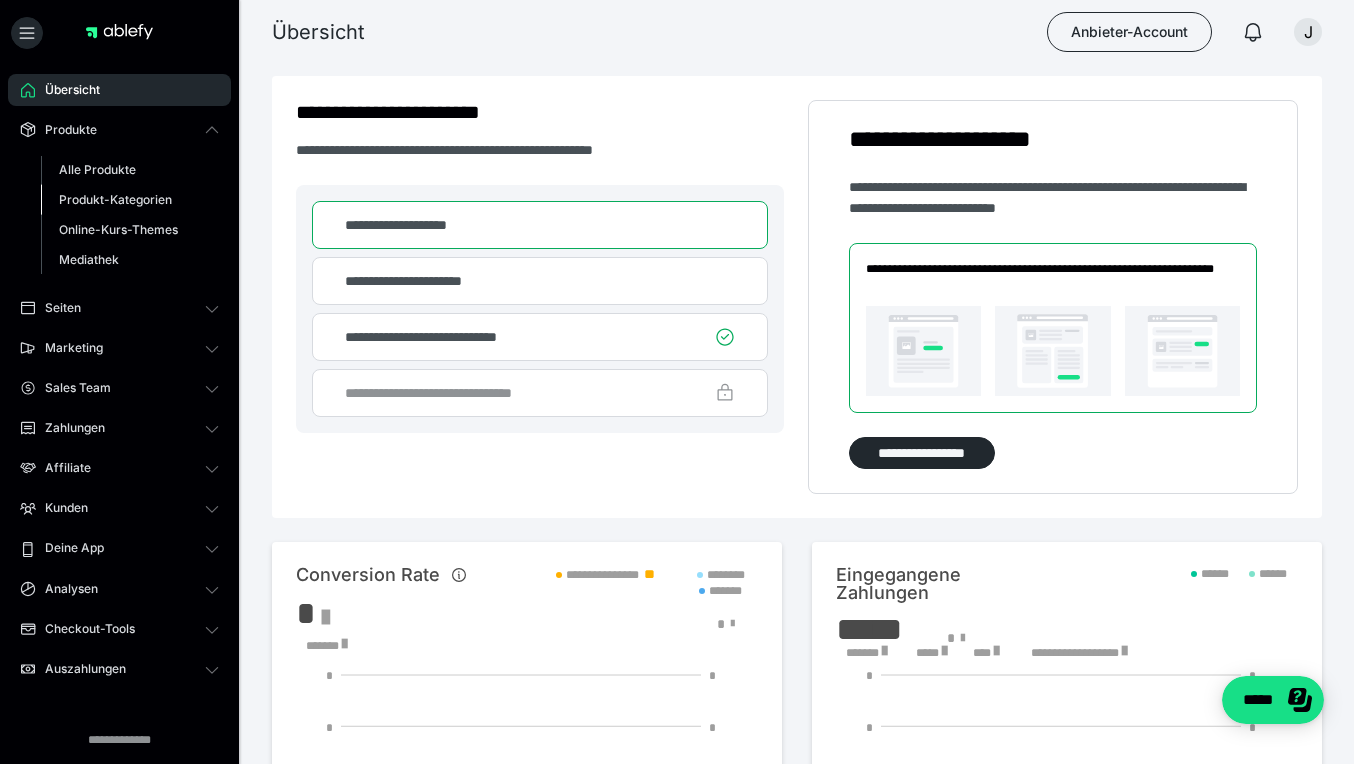 click on "Produkt-Kategorien" at bounding box center (115, 199) 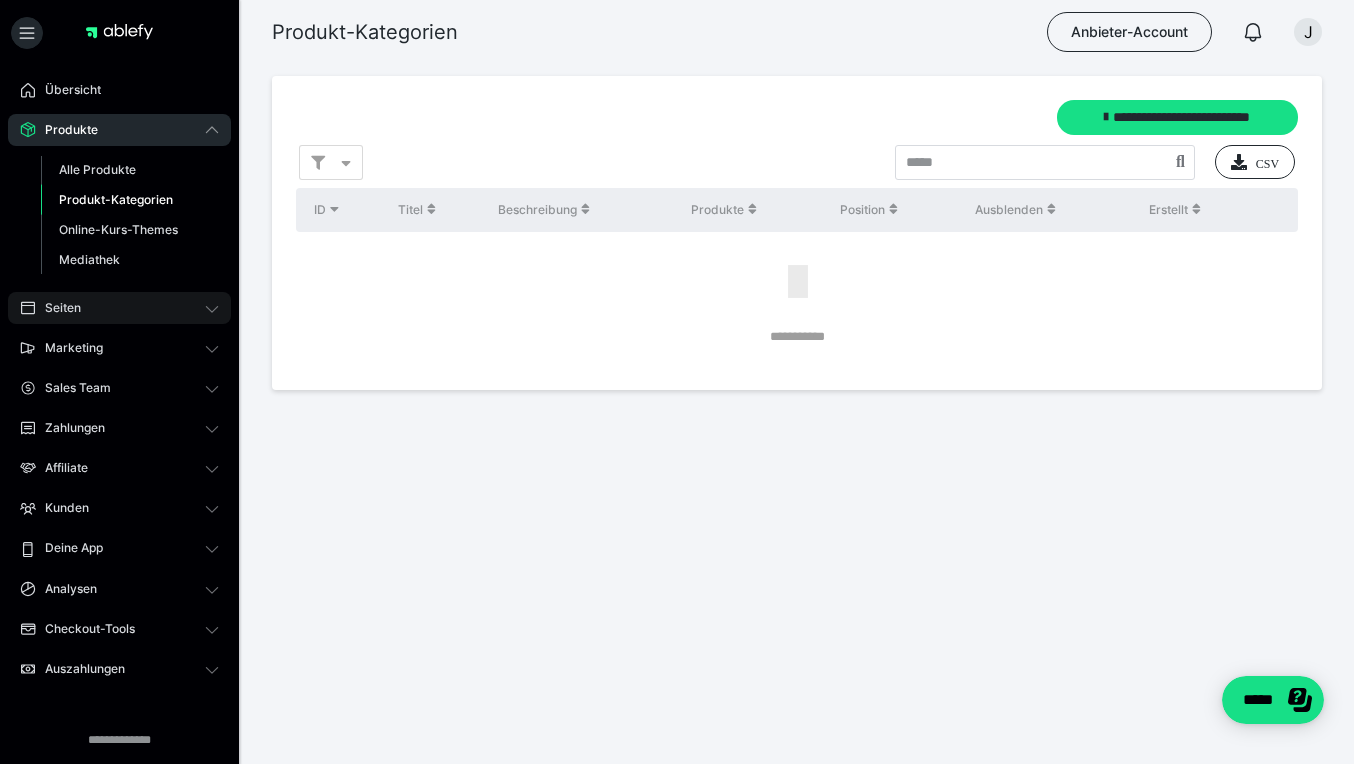 click on "Seiten" at bounding box center [119, 308] 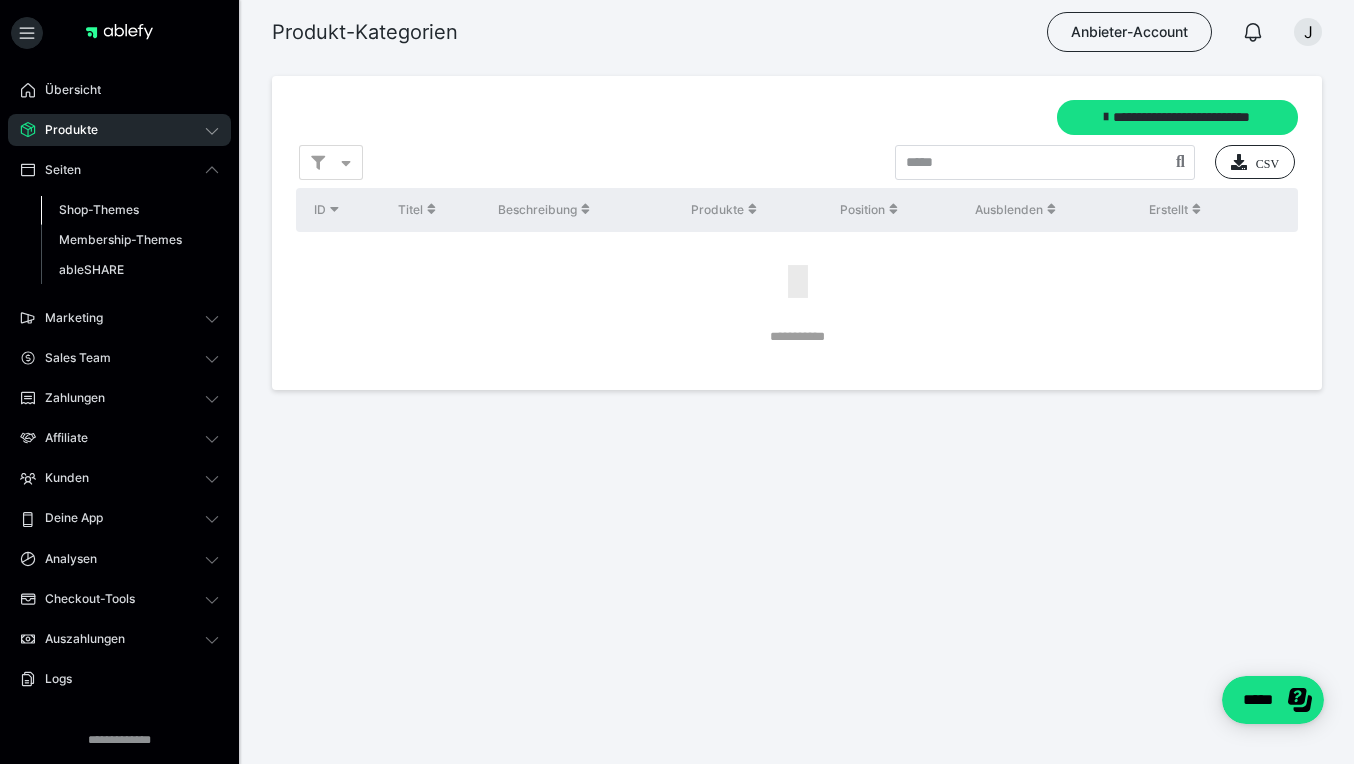 click on "Shop-Themes" at bounding box center [99, 209] 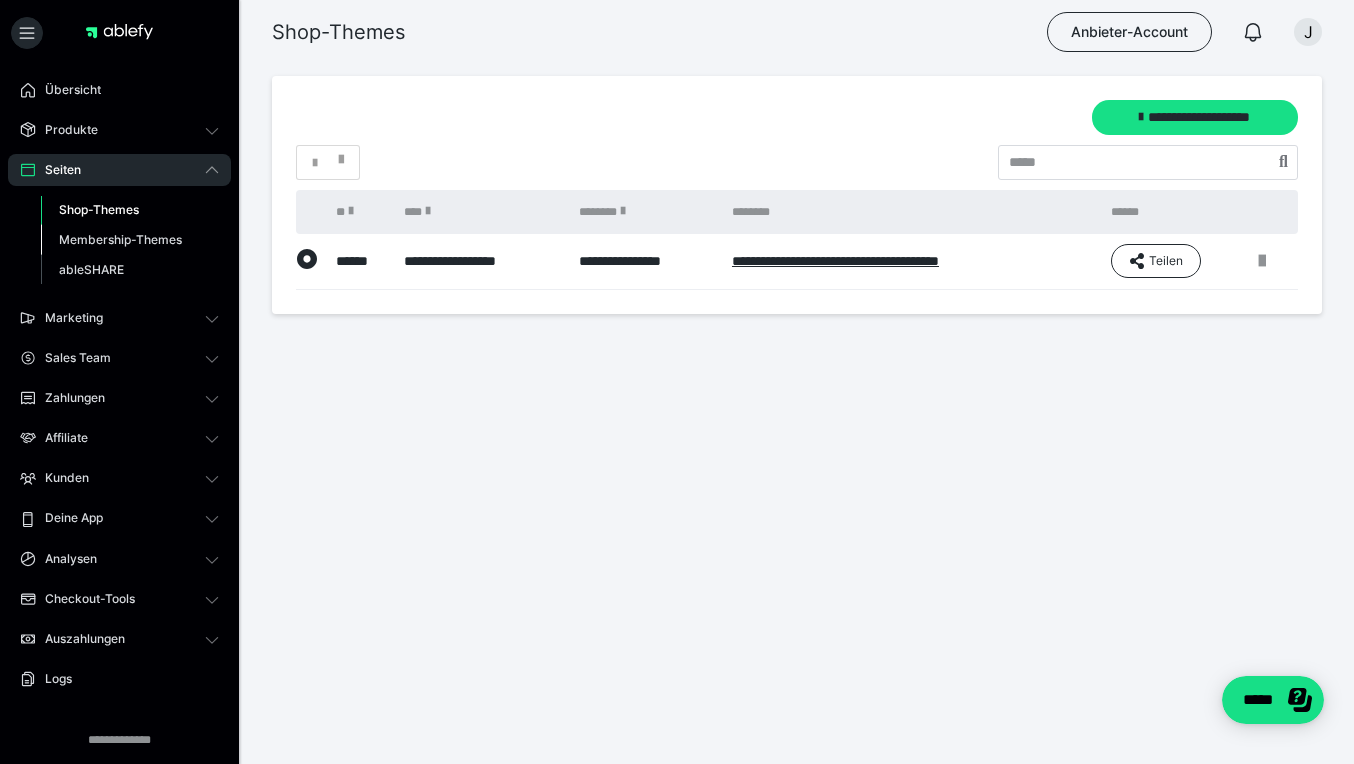 click on "Membership-Themes" at bounding box center (120, 239) 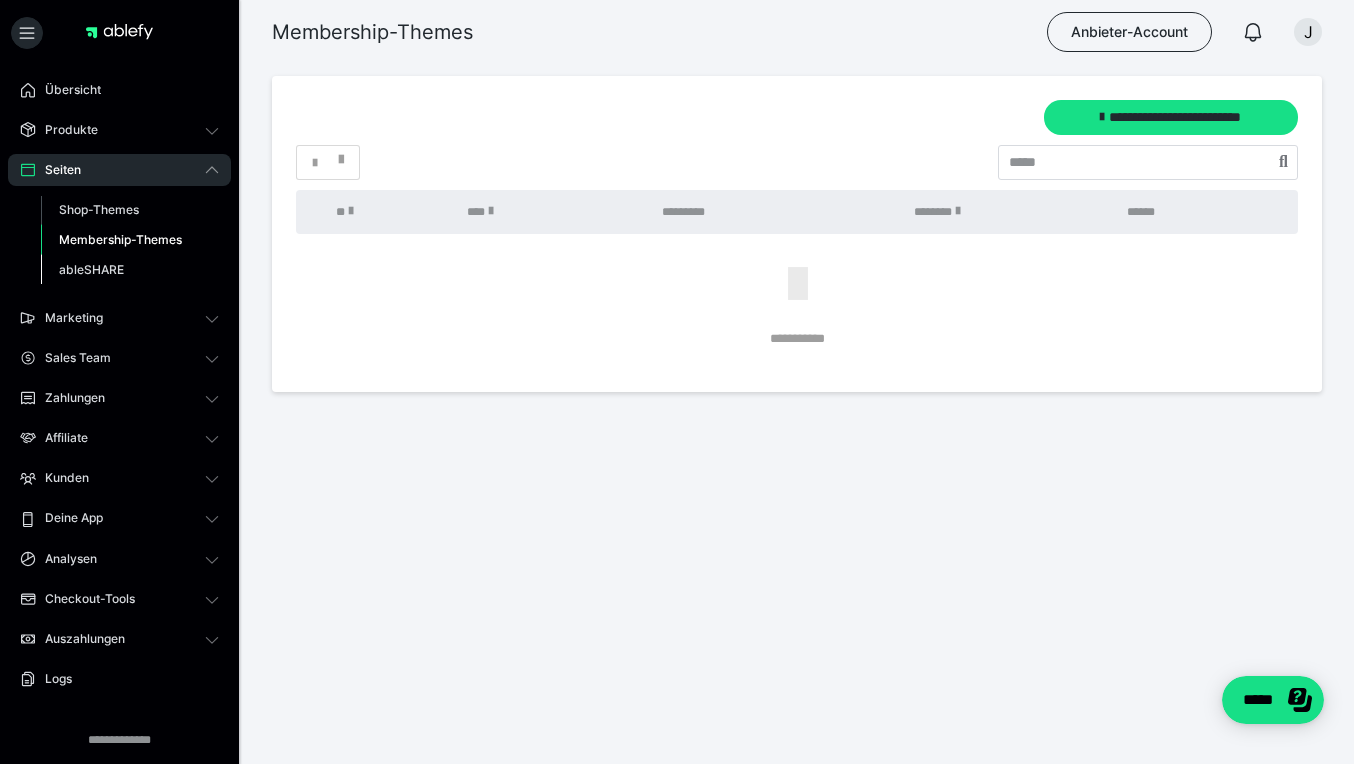 click on "ableSHARE" at bounding box center [91, 269] 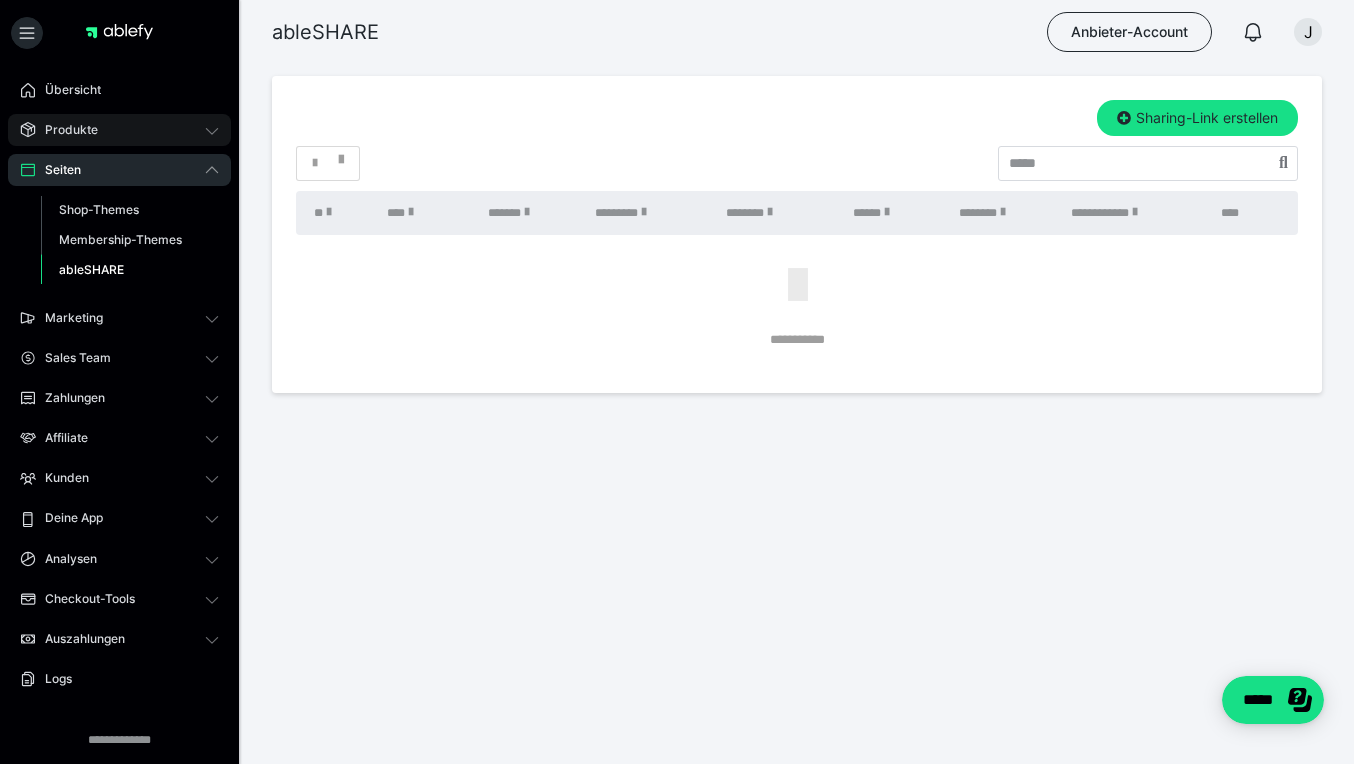 click on "Produkte" at bounding box center [119, 130] 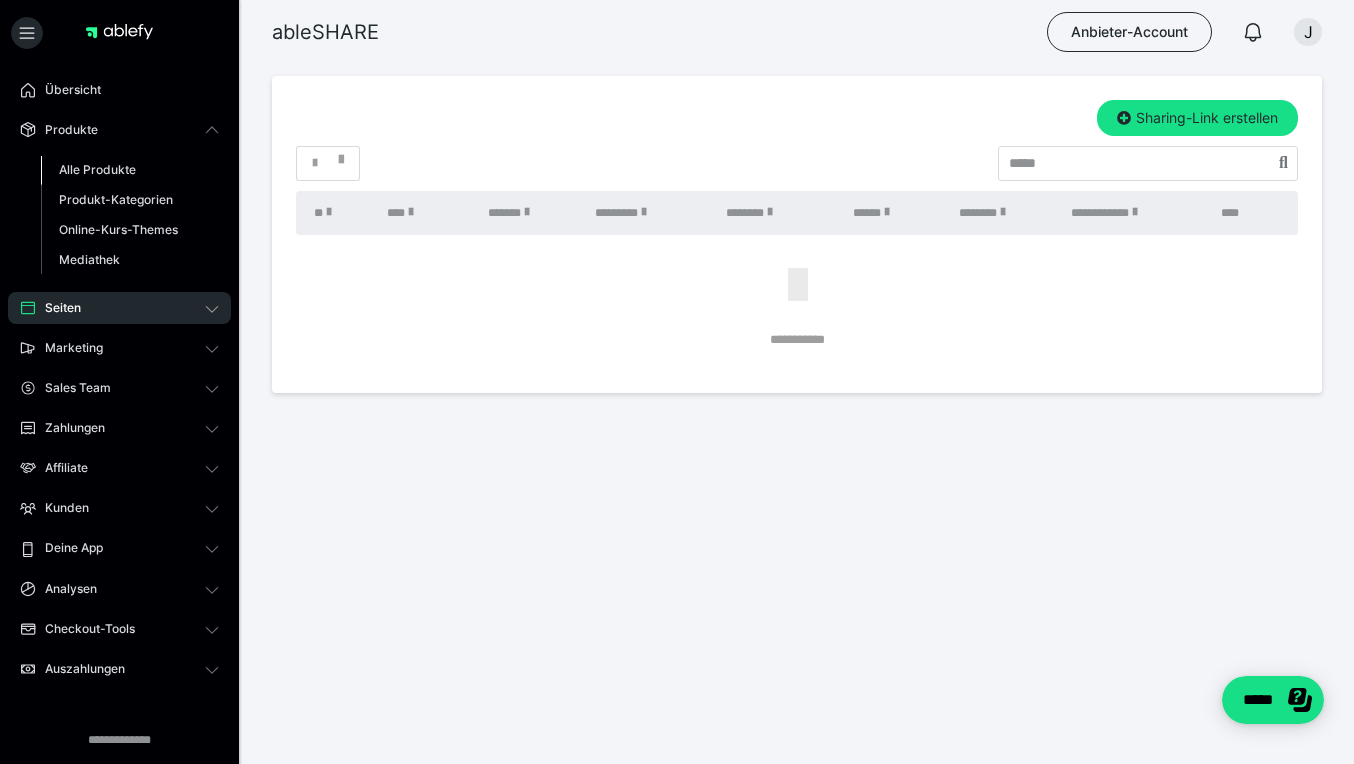click on "Alle Produkte" at bounding box center [97, 169] 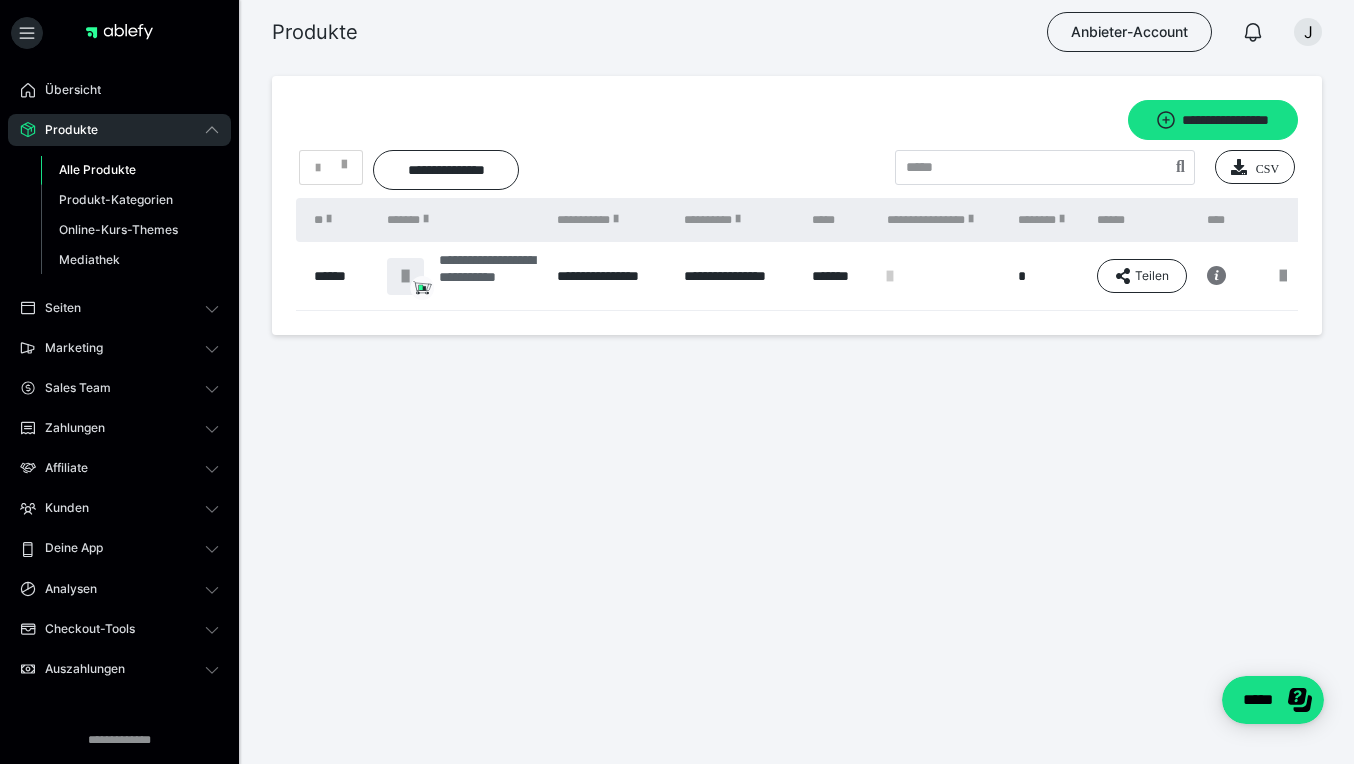 click on "**********" at bounding box center (488, 276) 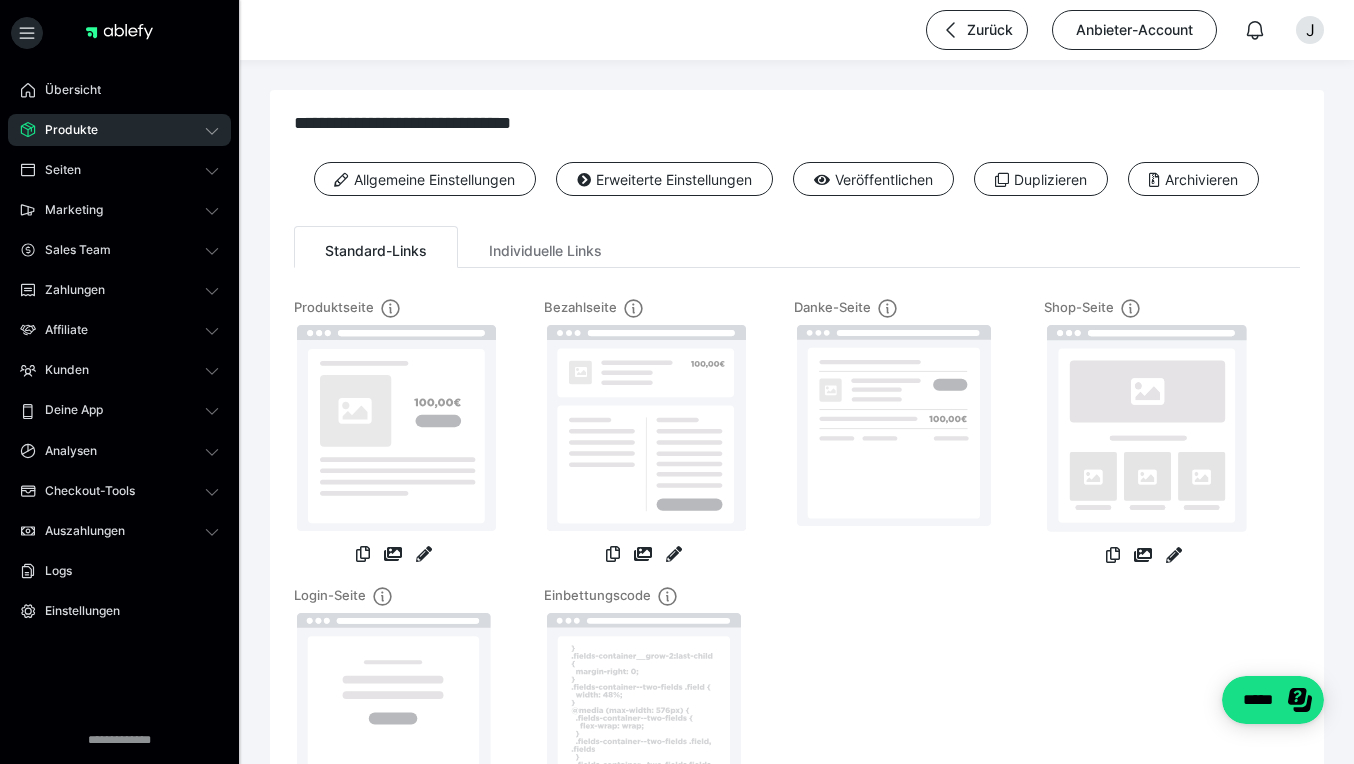 scroll, scrollTop: 0, scrollLeft: 0, axis: both 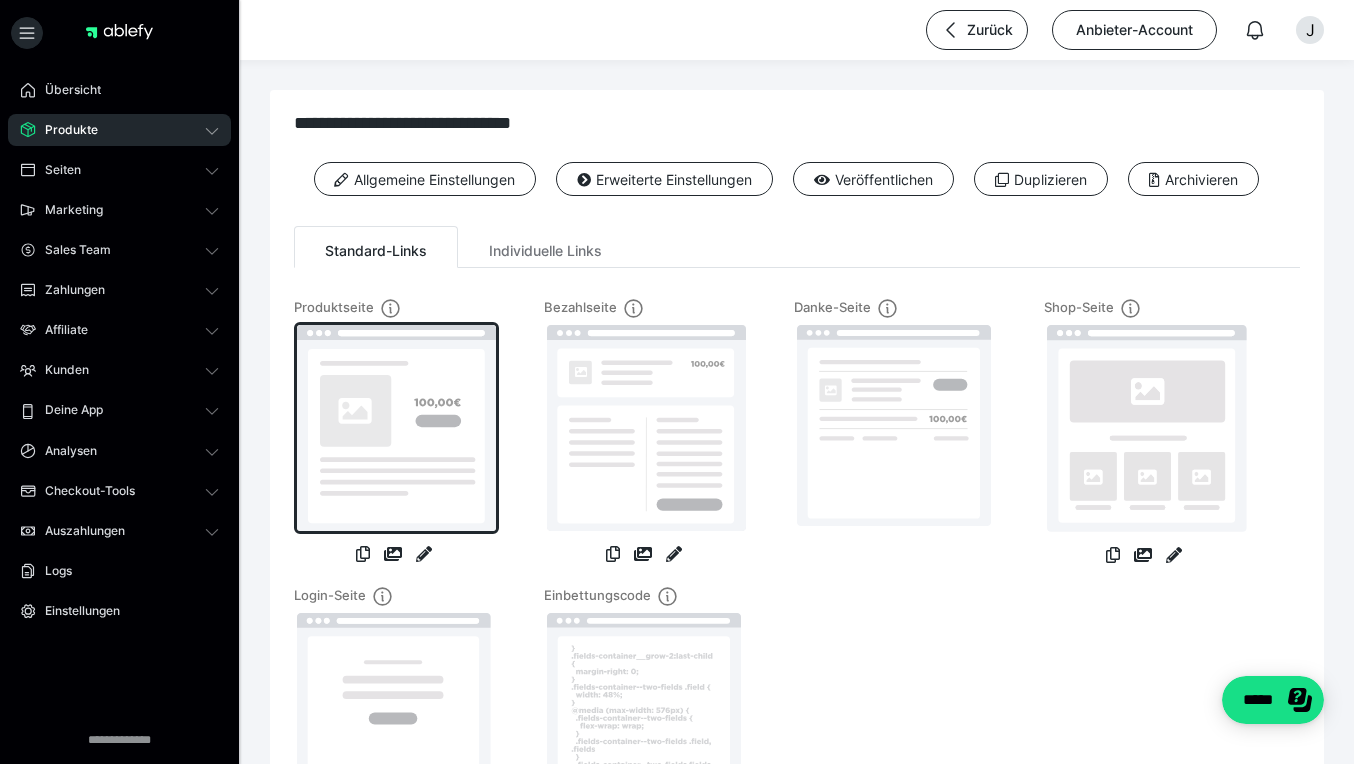 click at bounding box center [396, 428] 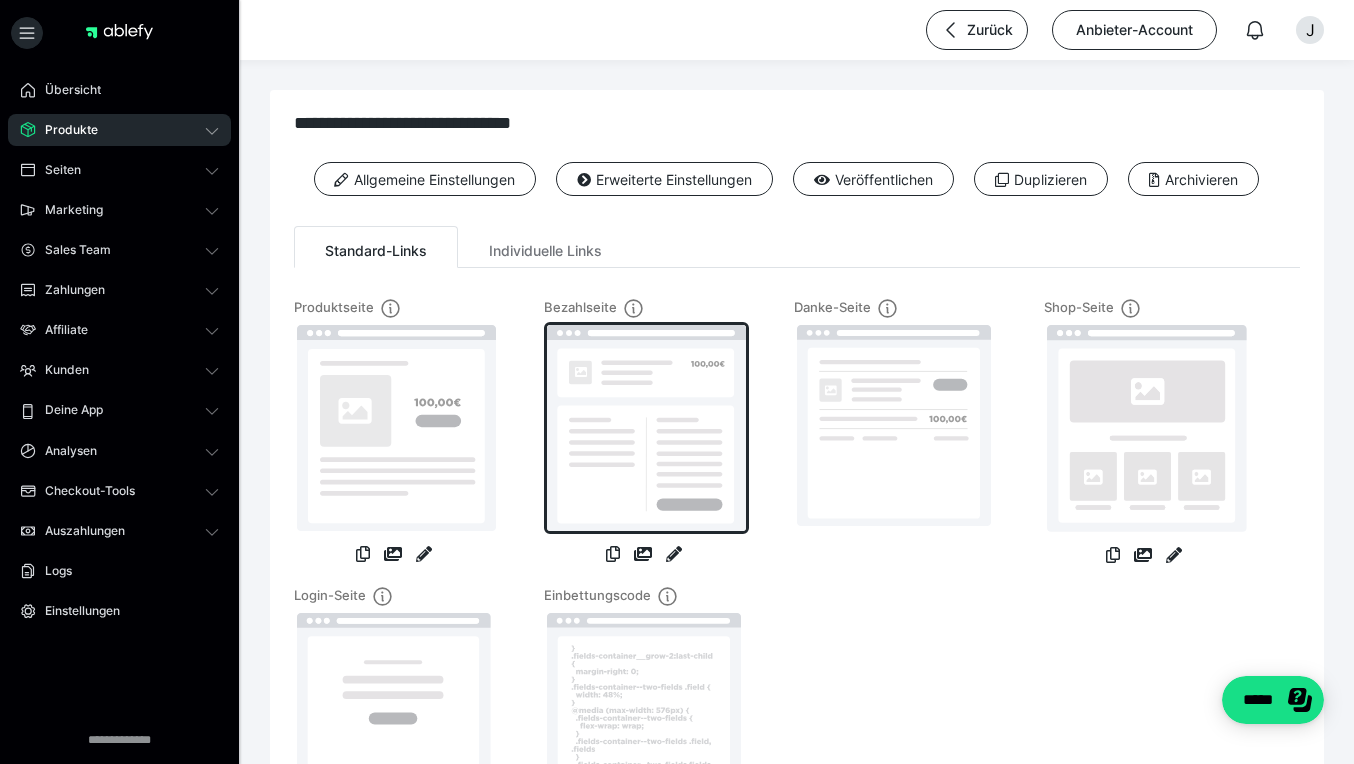 click at bounding box center [646, 428] 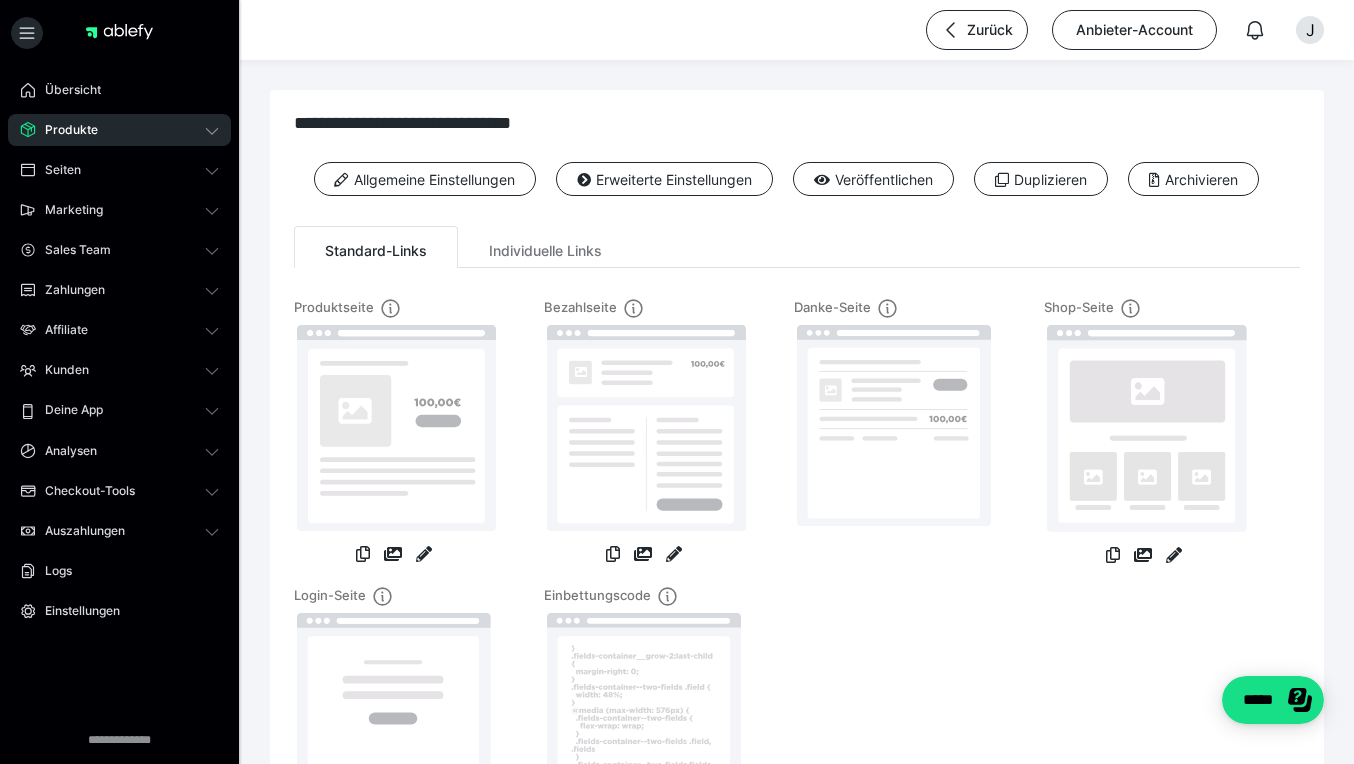 scroll, scrollTop: 0, scrollLeft: 0, axis: both 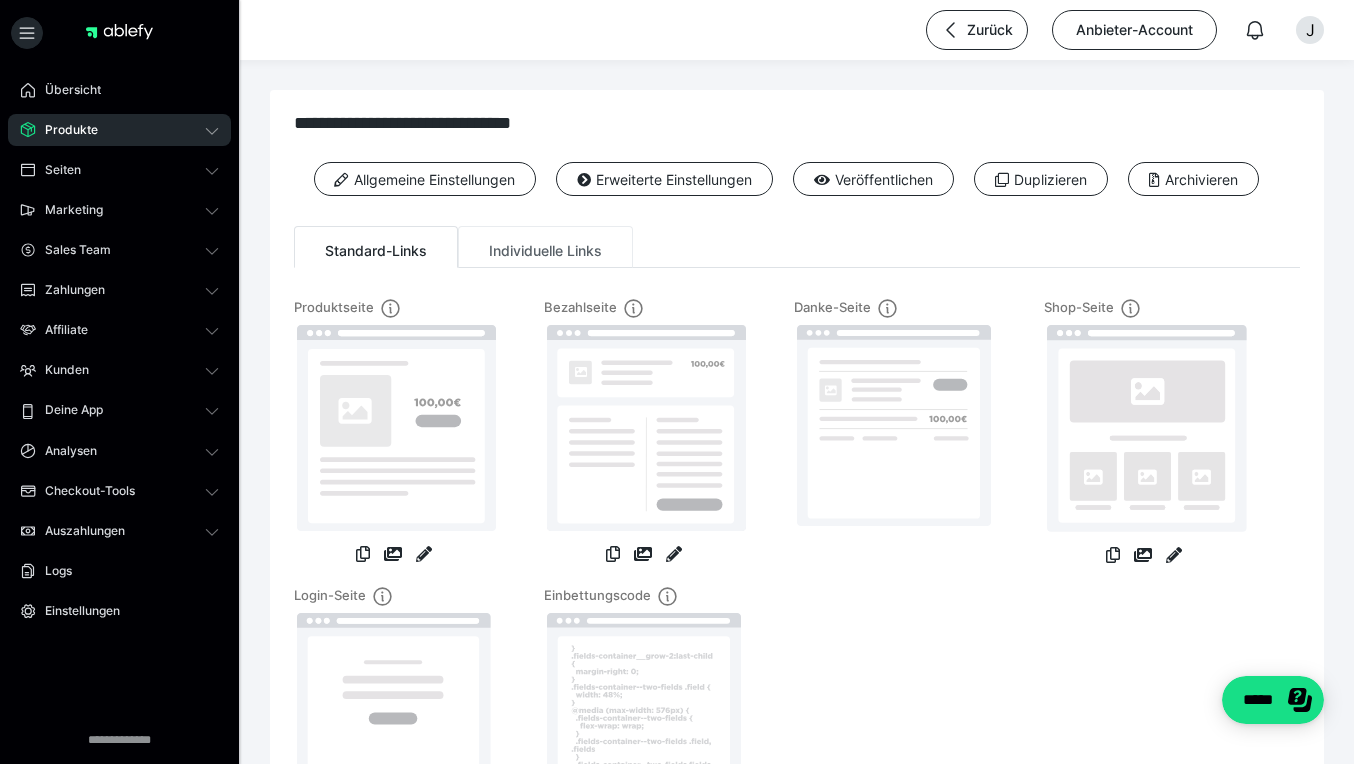 click on "Individuelle Links" at bounding box center (545, 247) 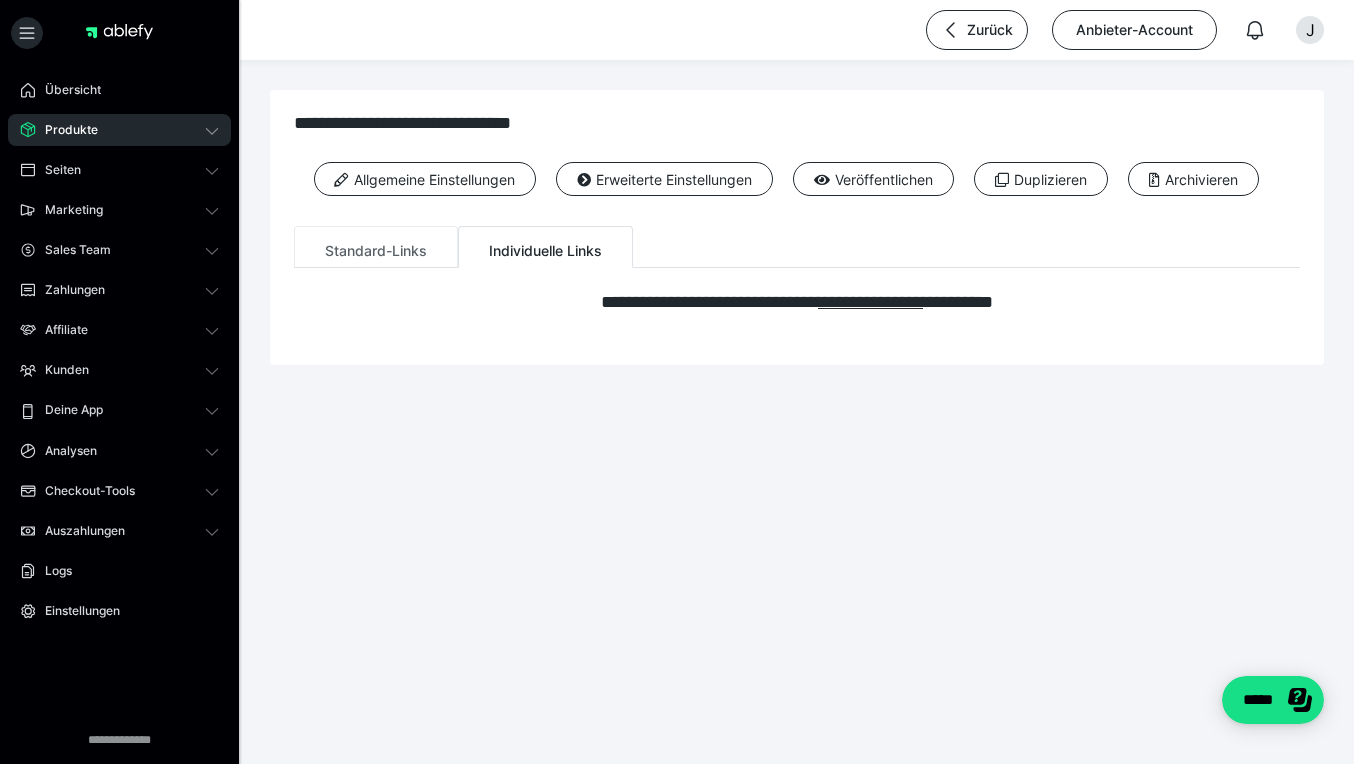click on "Standard-Links" at bounding box center (376, 247) 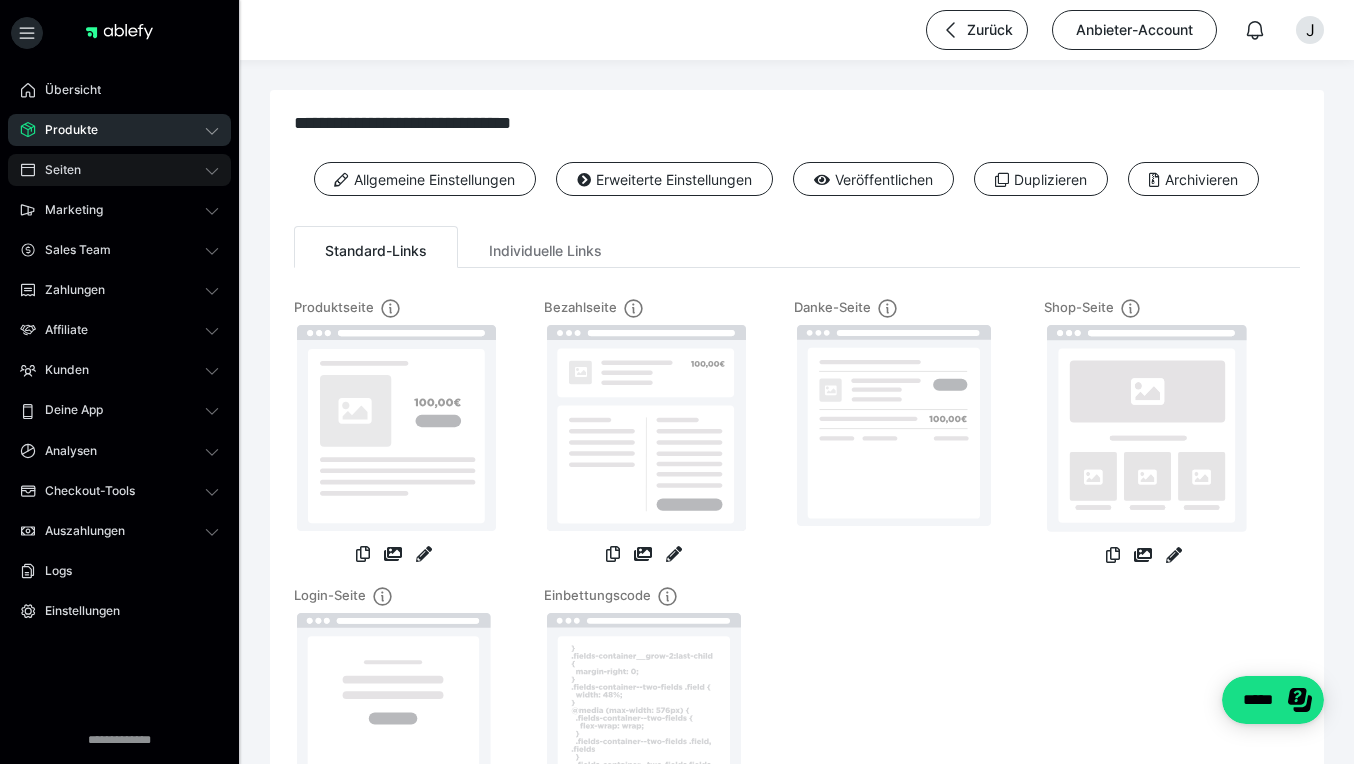 click on "Seiten" at bounding box center (119, 170) 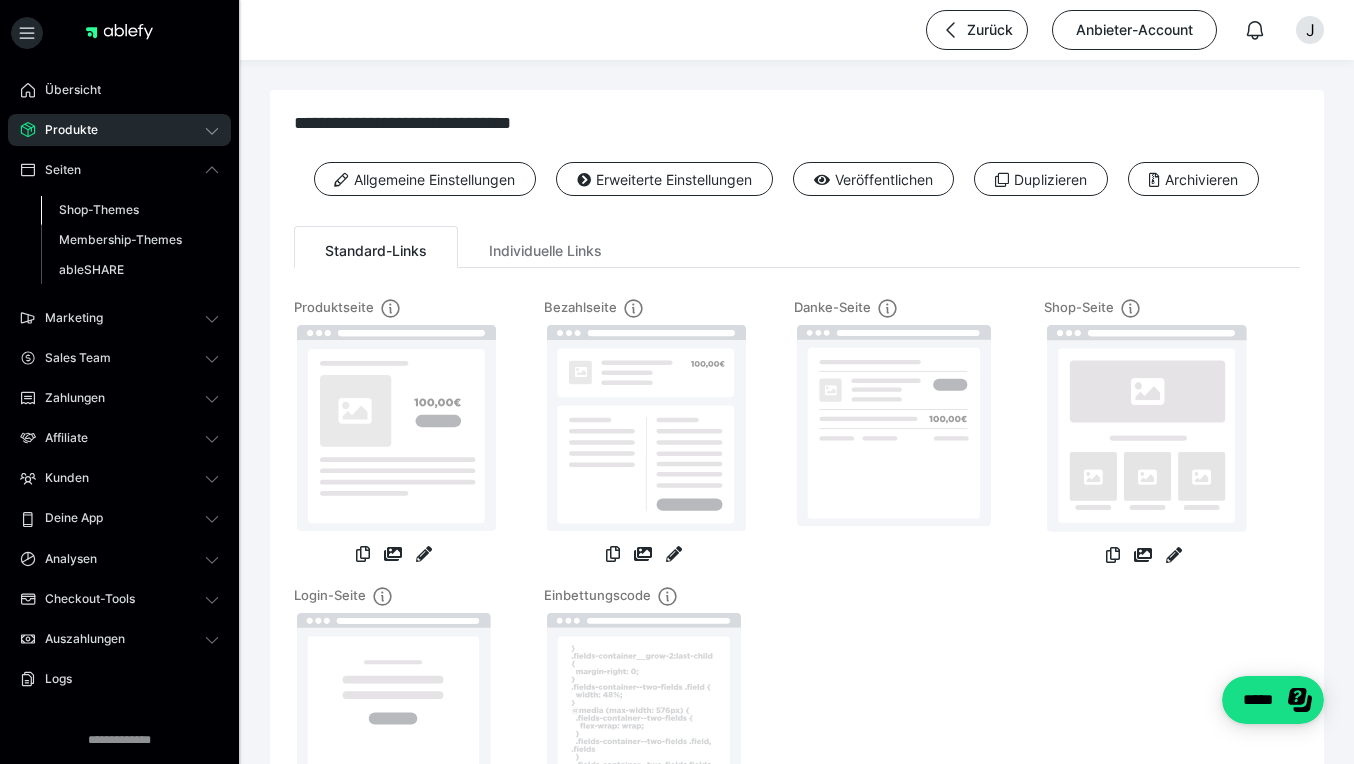 click on "Shop-Themes" at bounding box center [99, 209] 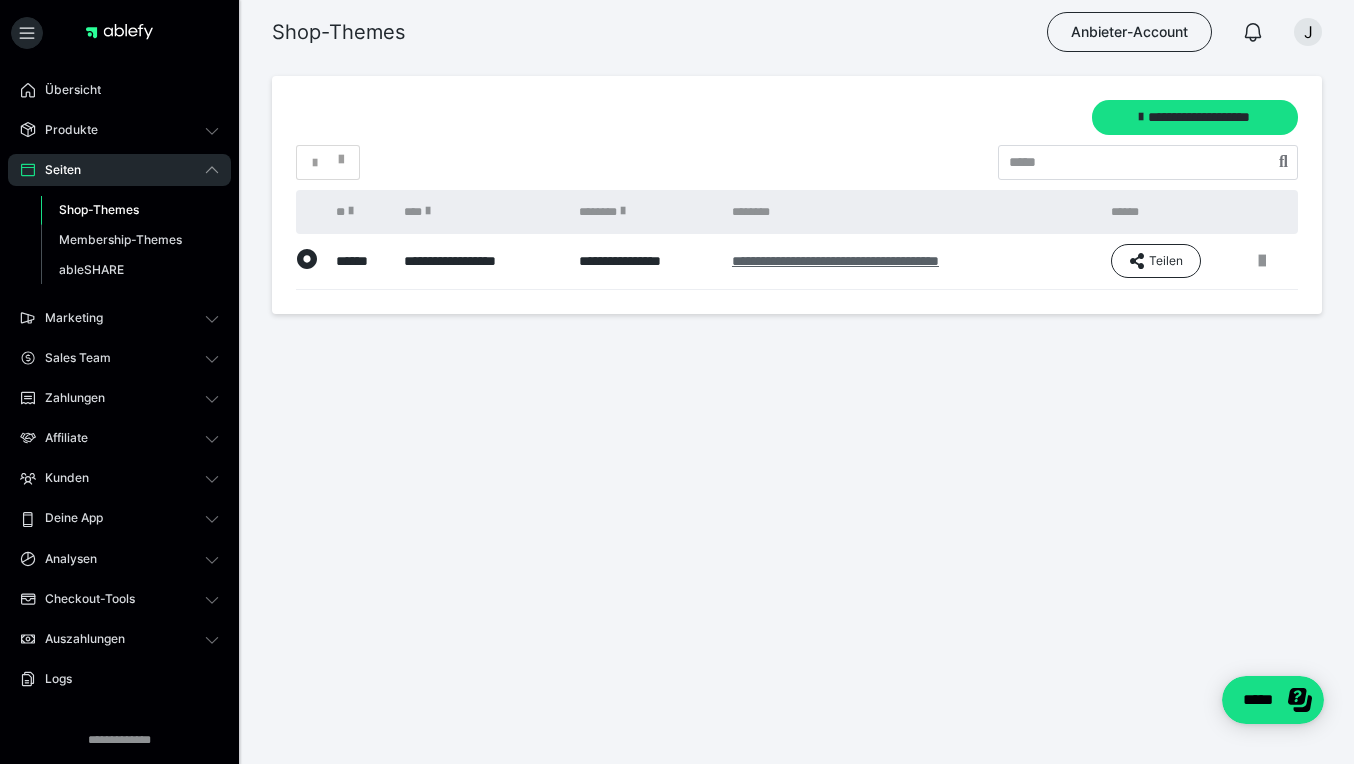 click on "**********" at bounding box center [835, 261] 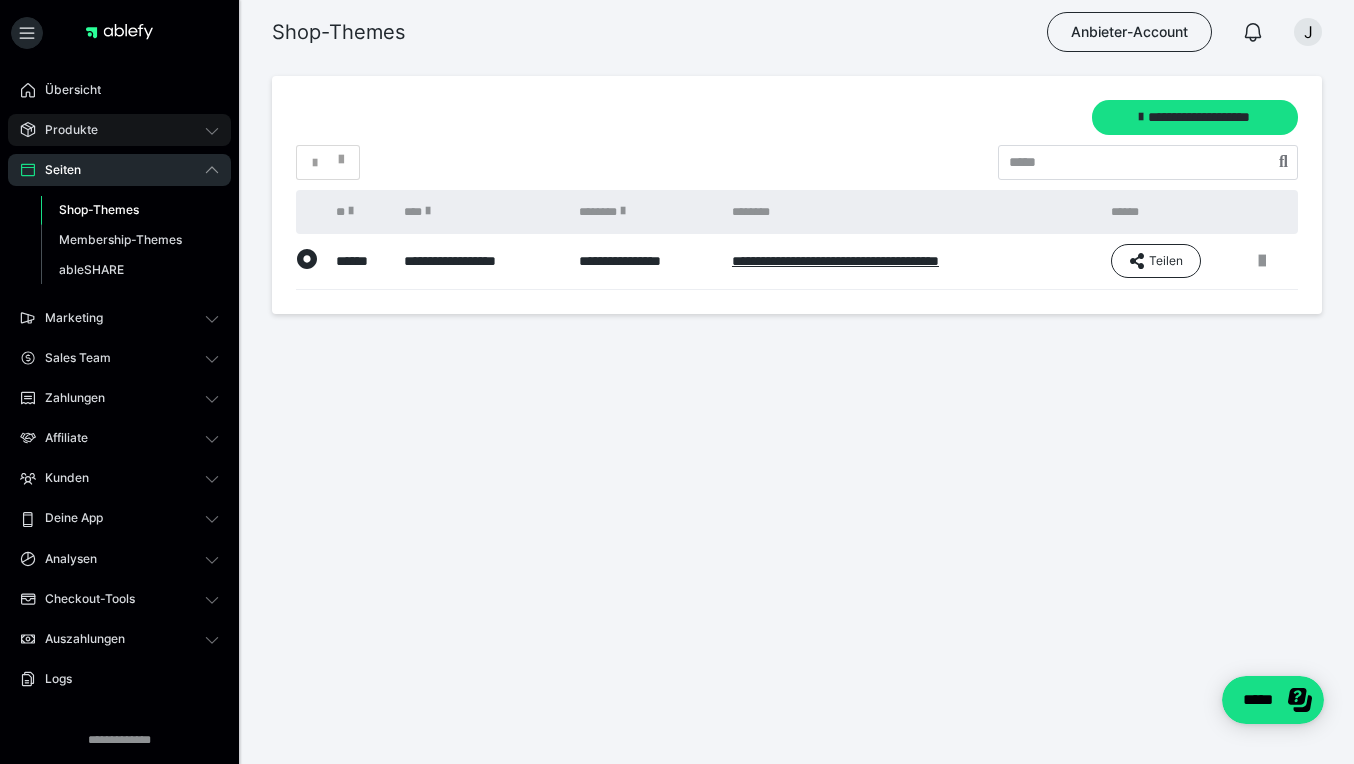 click on "Produkte" at bounding box center (119, 130) 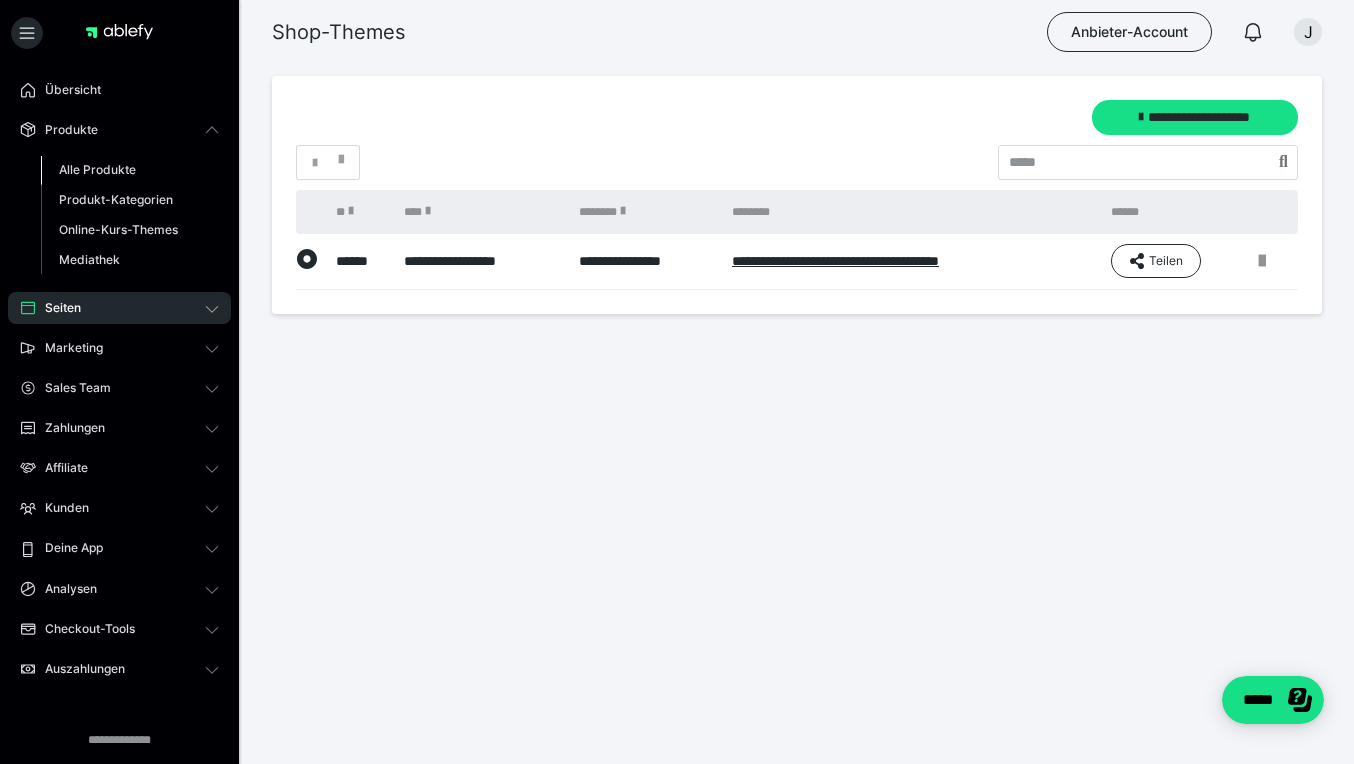 click on "Alle Produkte" at bounding box center (97, 169) 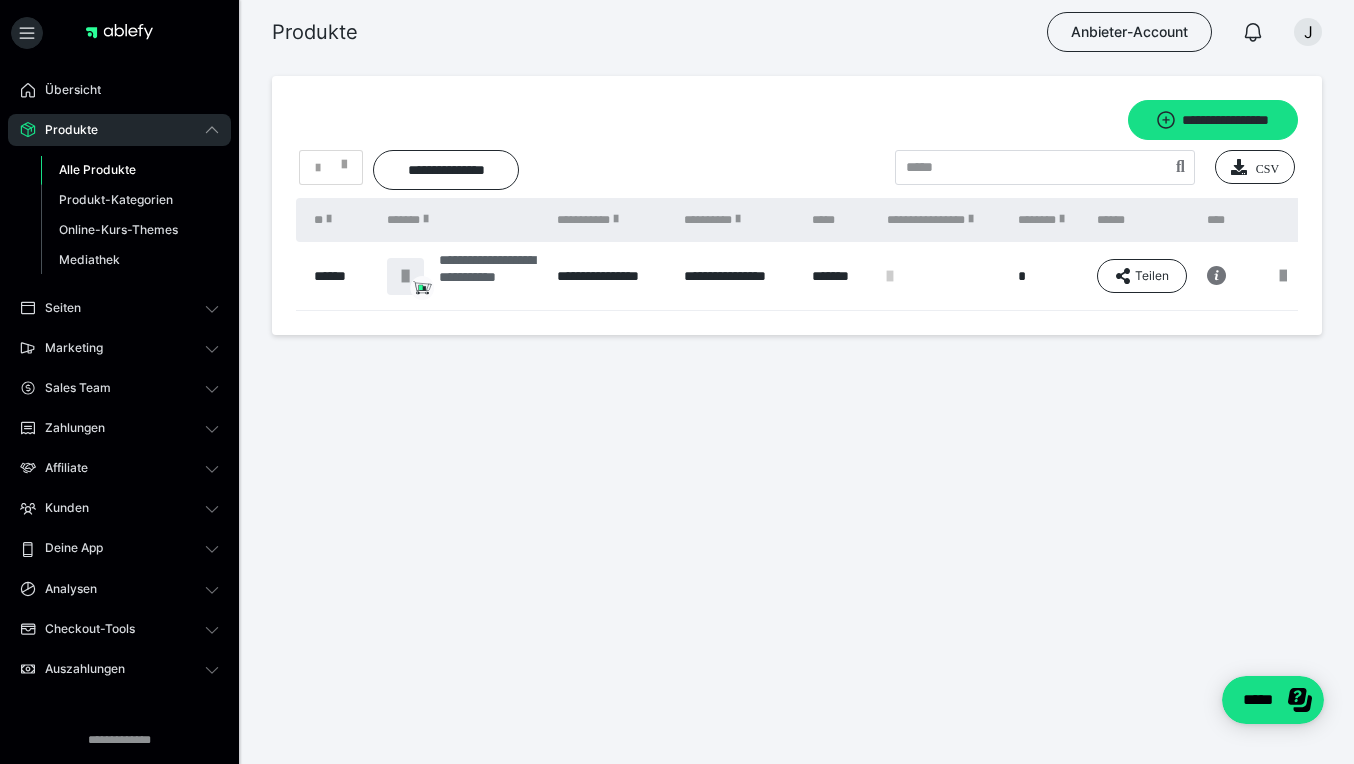 click on "**********" at bounding box center (488, 276) 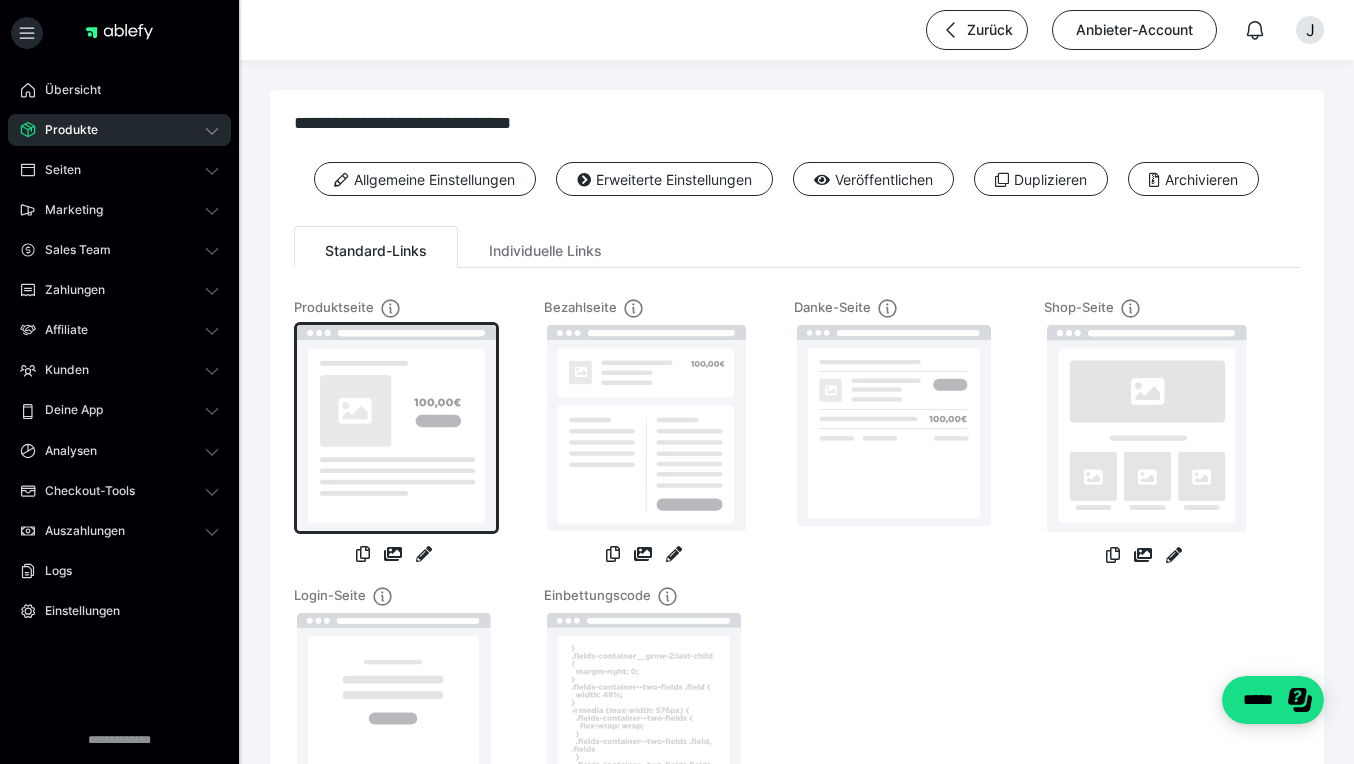 click at bounding box center [396, 428] 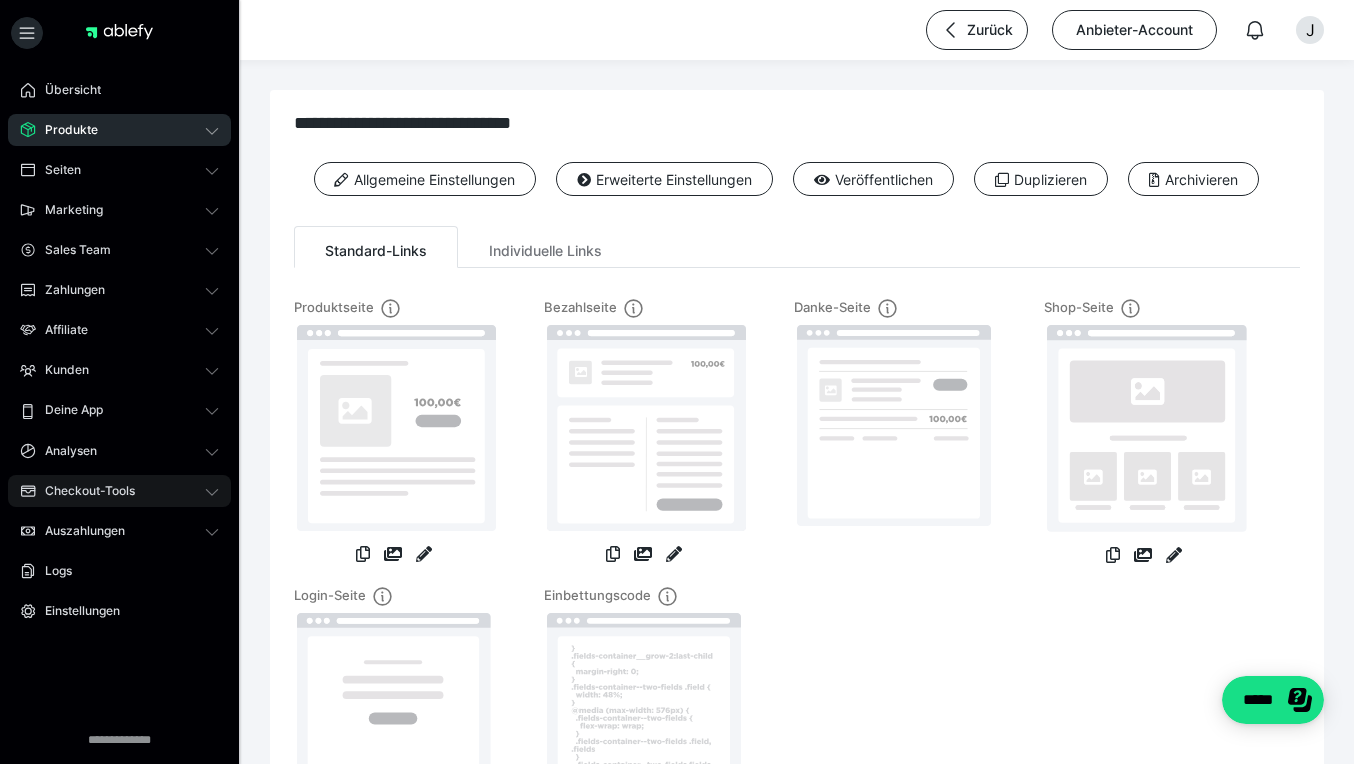 click on "Checkout-Tools" at bounding box center (83, 491) 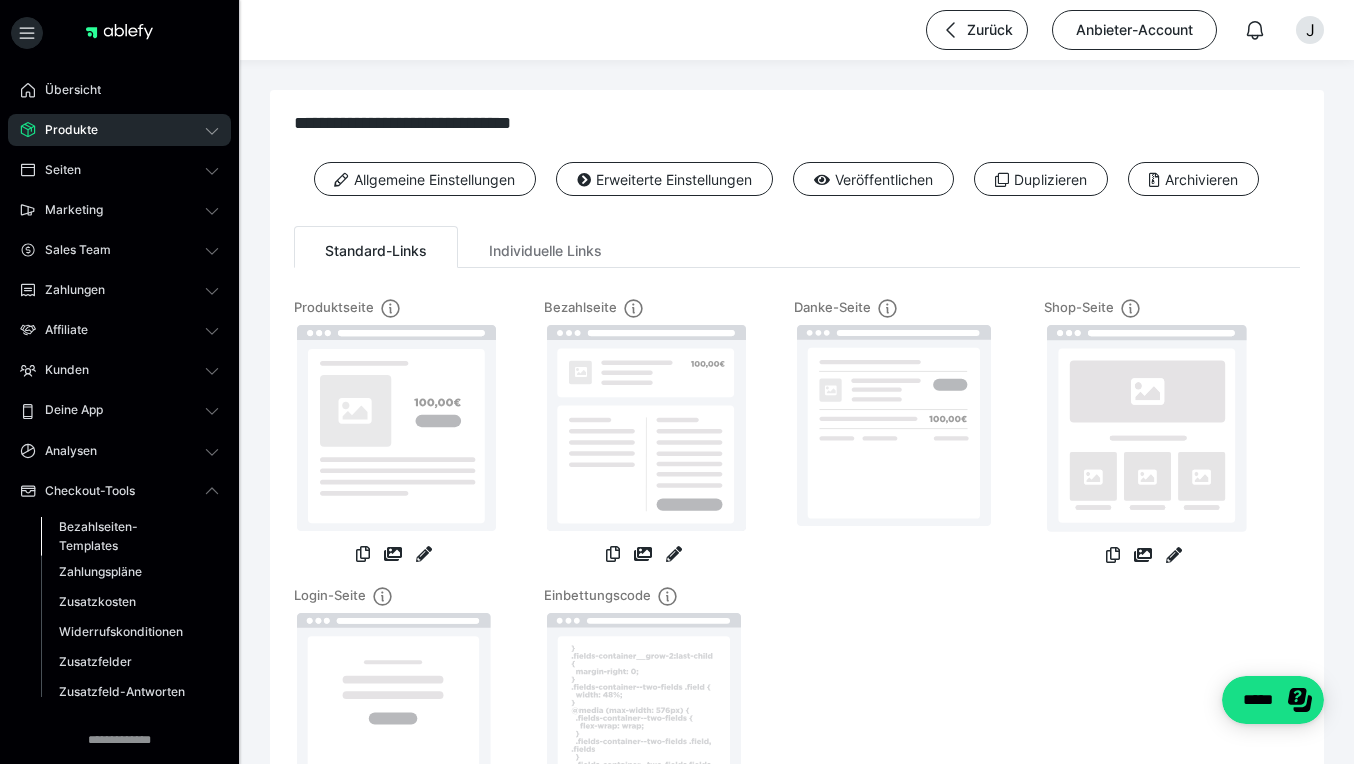 click on "Bezahlseiten-Templates" at bounding box center (126, 536) 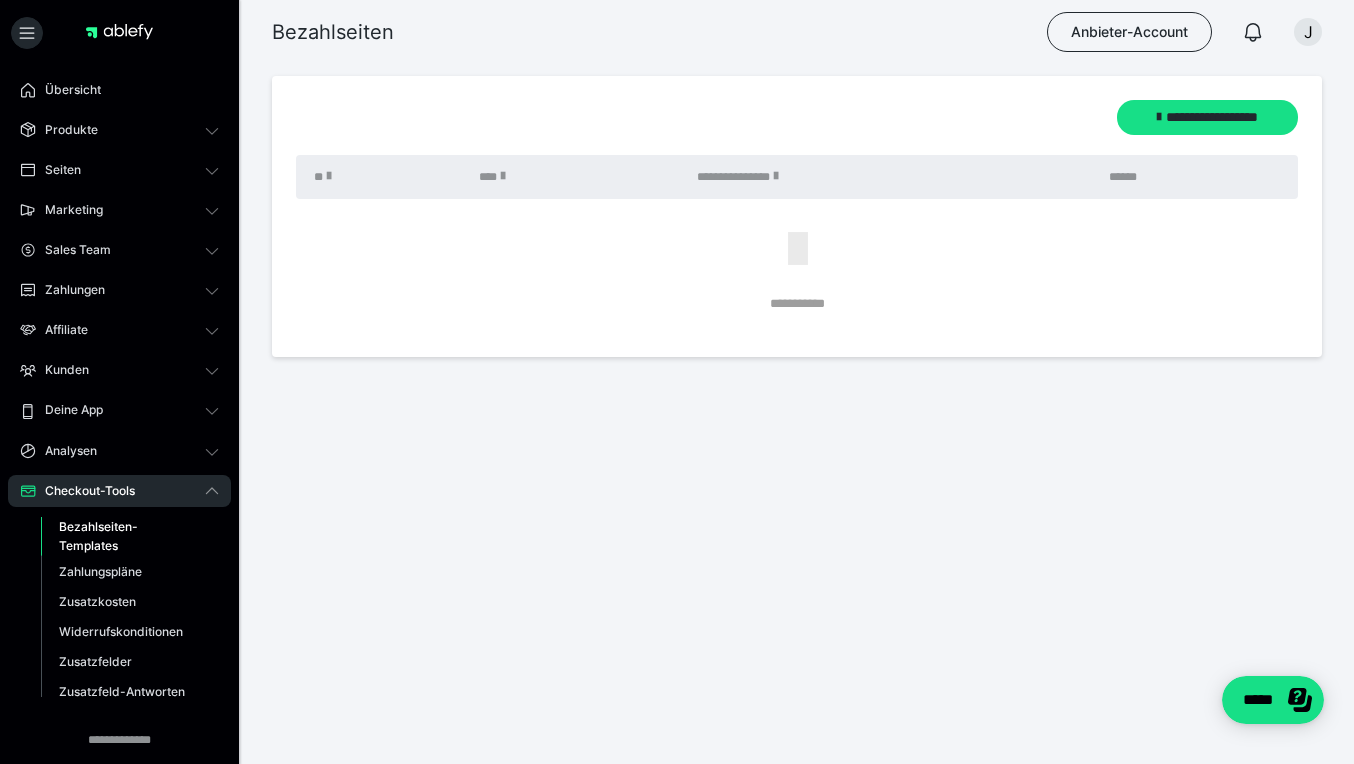 scroll, scrollTop: 0, scrollLeft: 0, axis: both 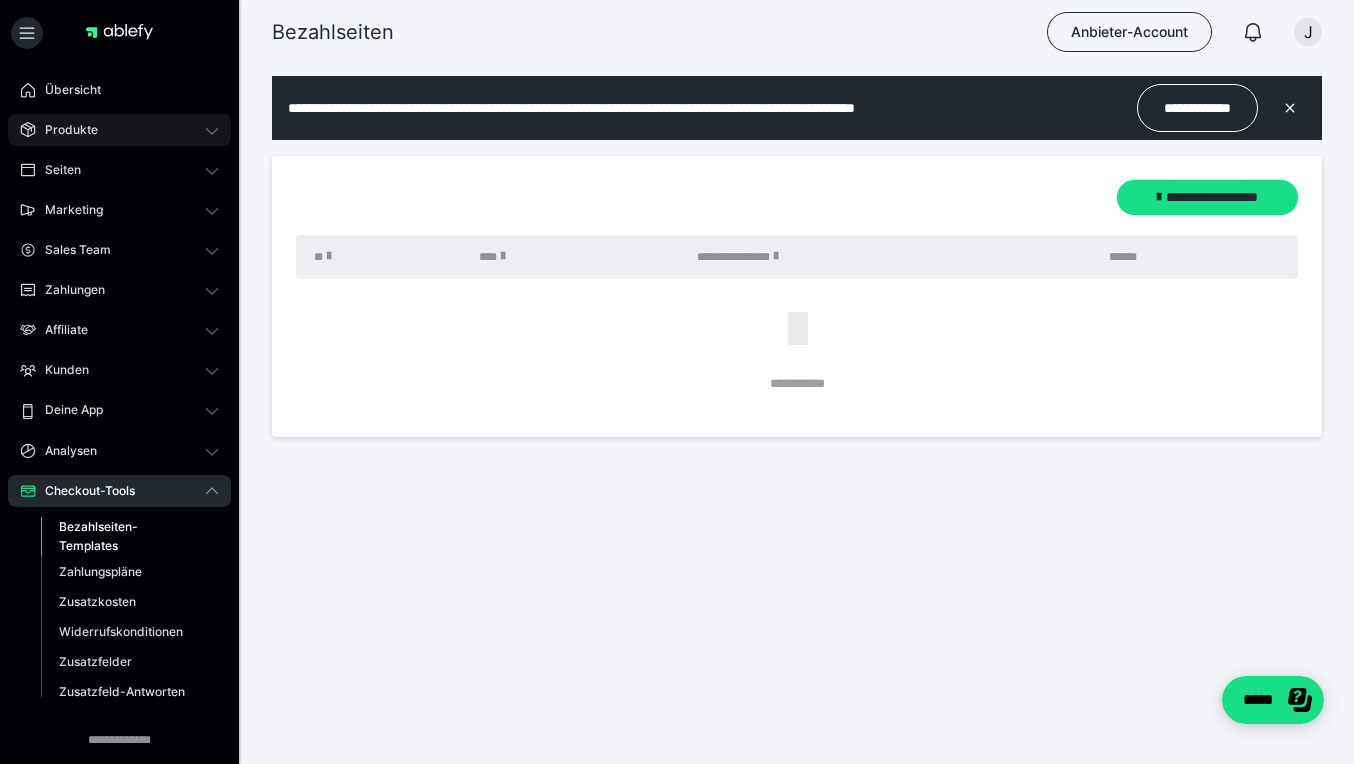 click on "Produkte" at bounding box center (119, 130) 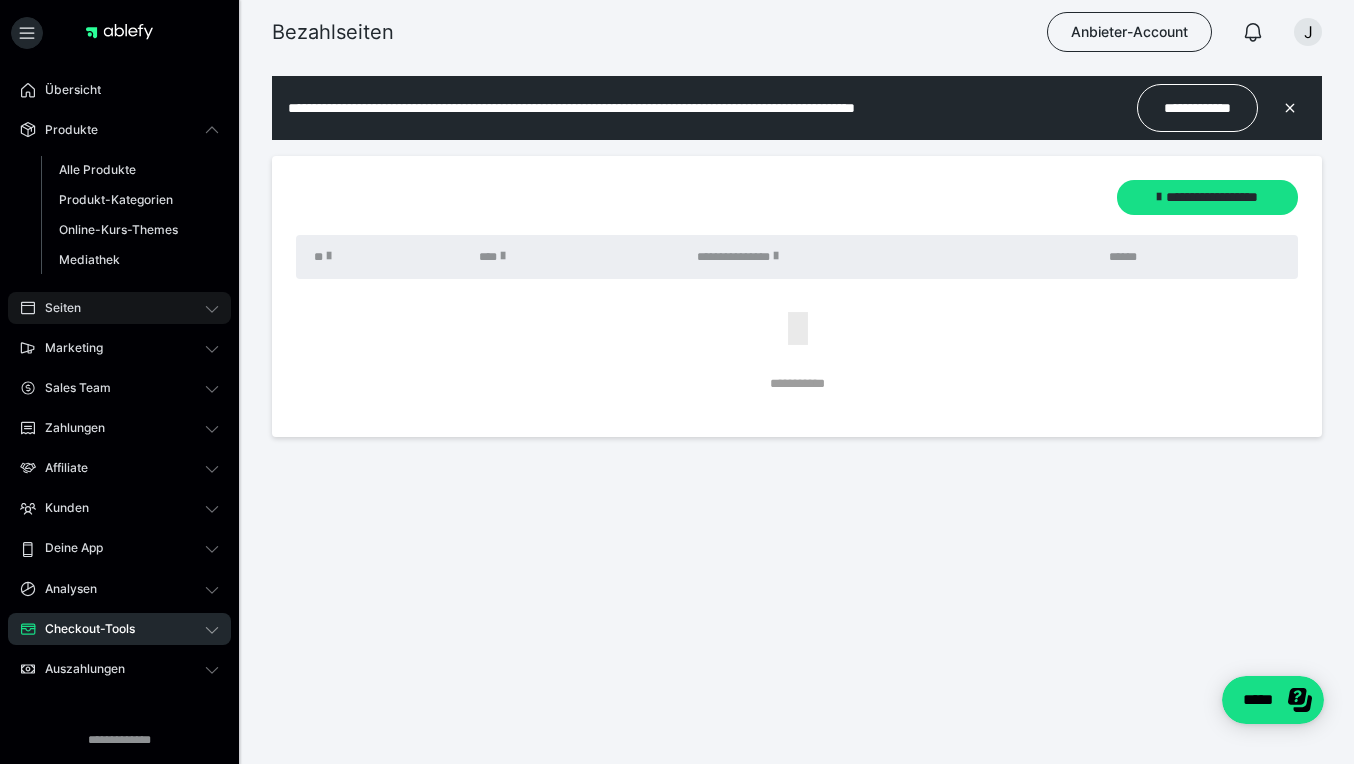 click on "Seiten" at bounding box center (56, 308) 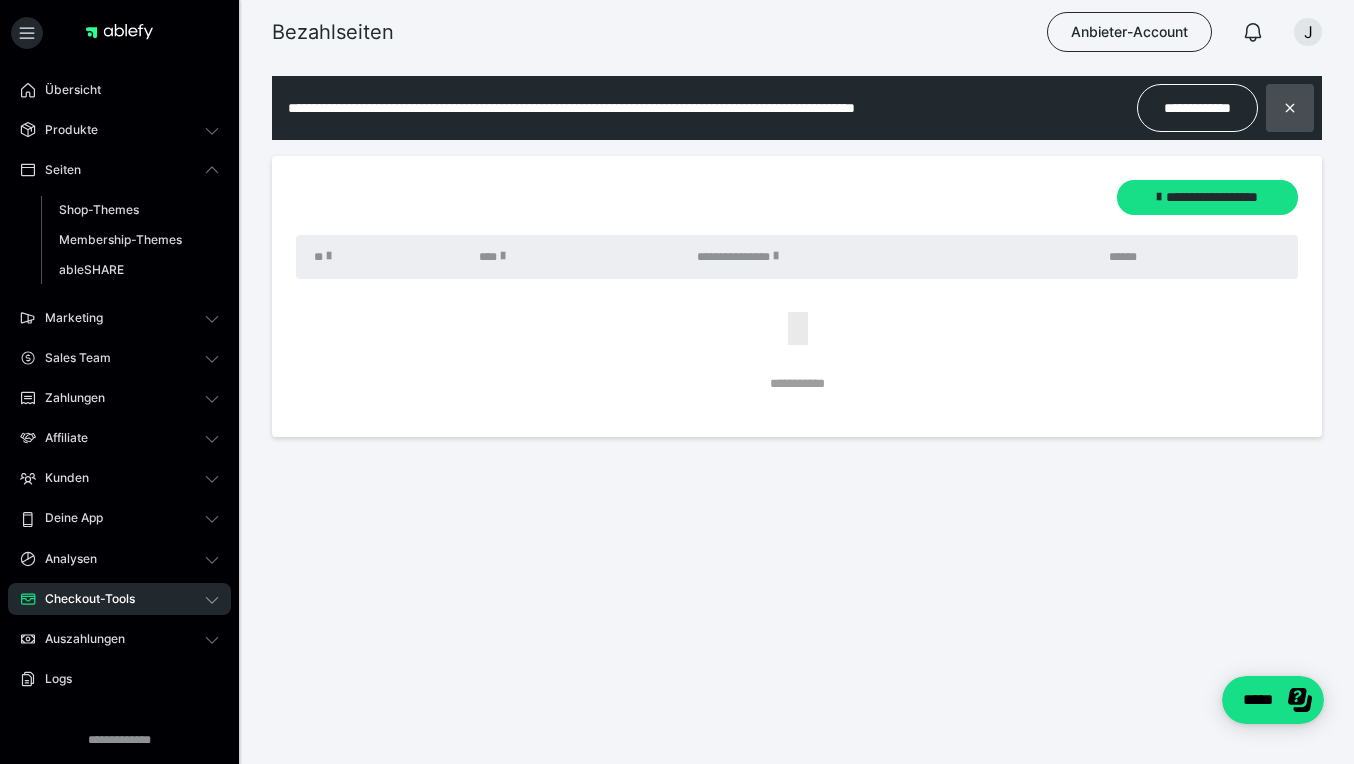 click at bounding box center (1290, 108) 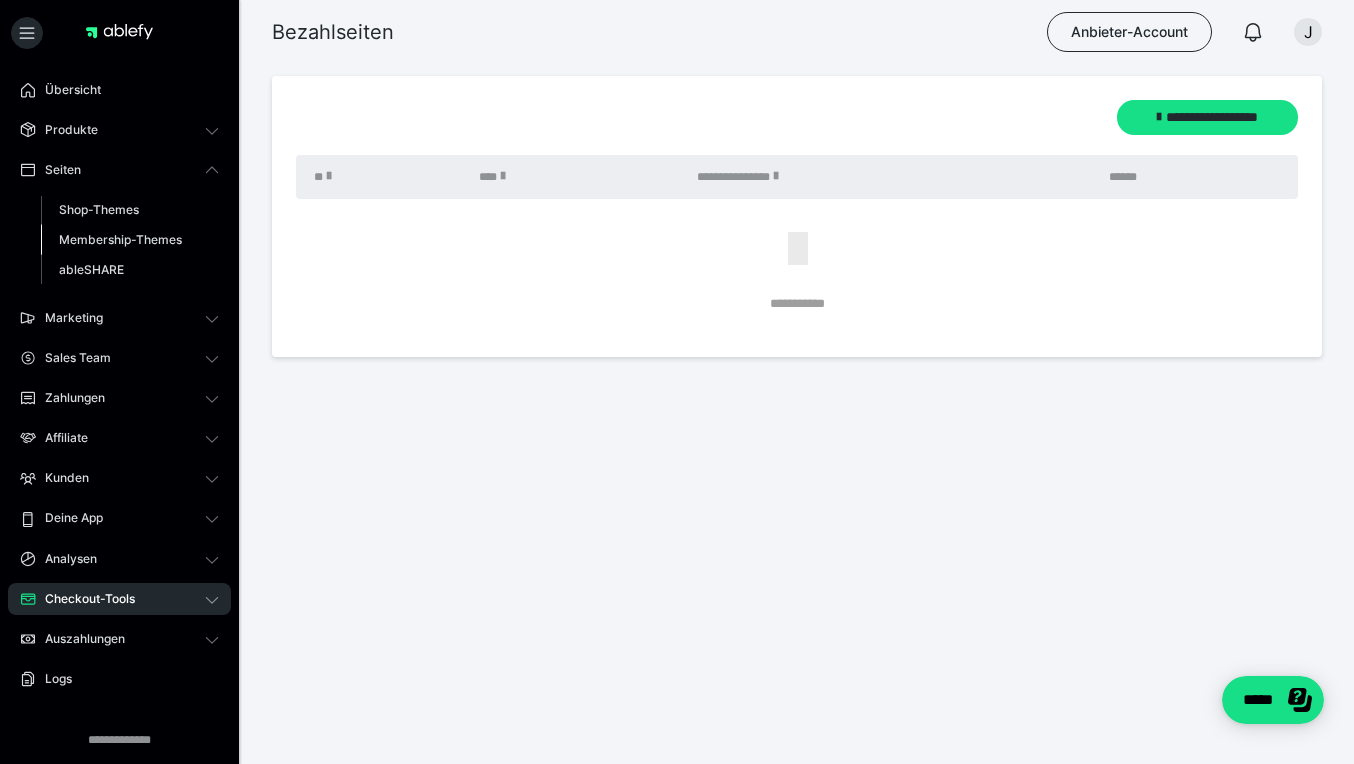 click on "Membership-Themes" at bounding box center [120, 239] 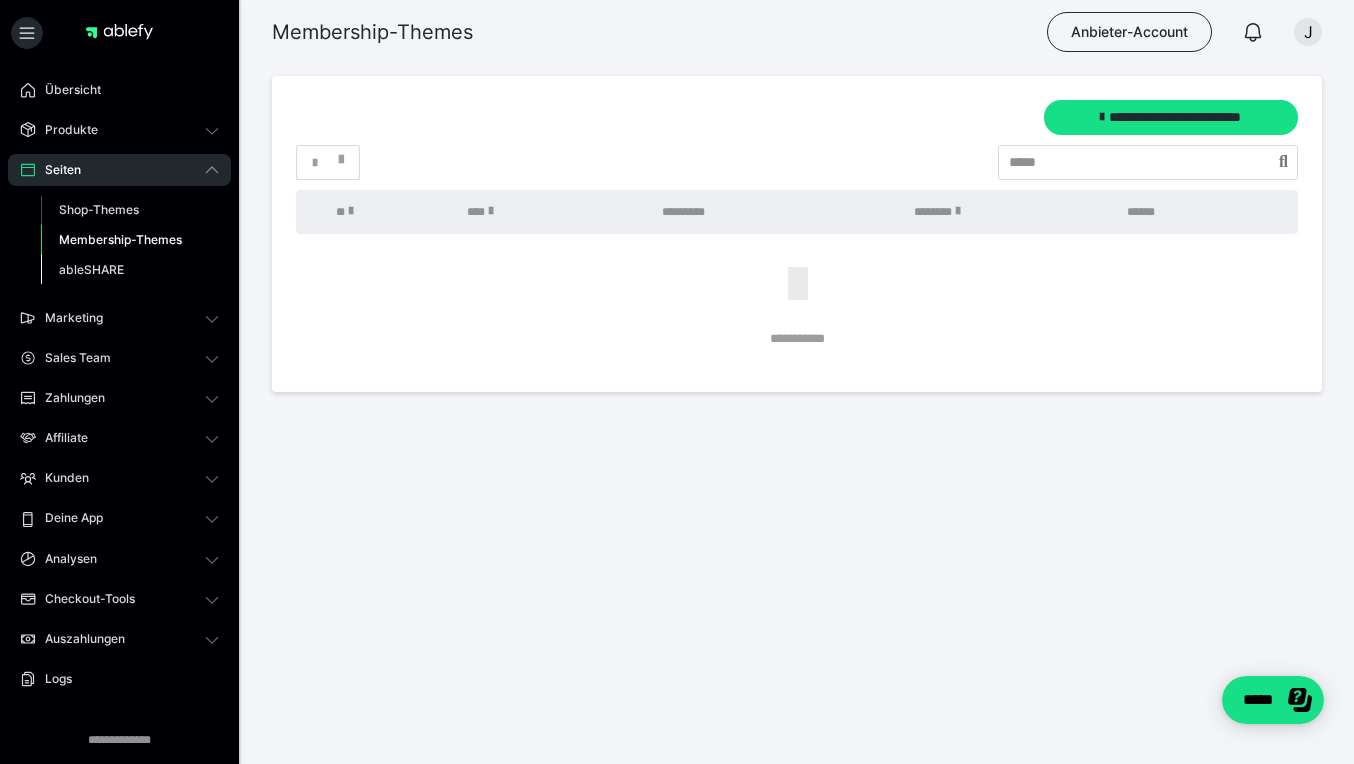 click on "ableSHARE" at bounding box center (91, 269) 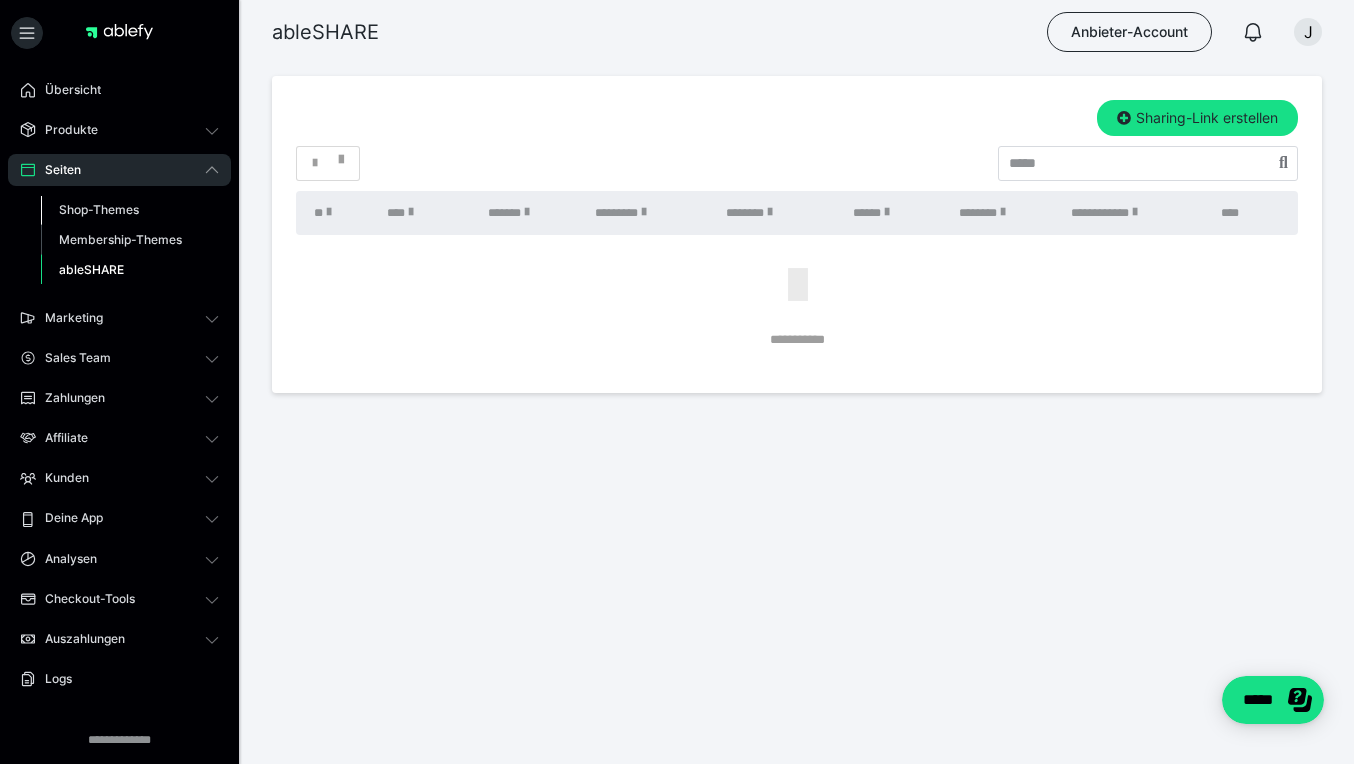 click on "Shop-Themes" at bounding box center [99, 209] 